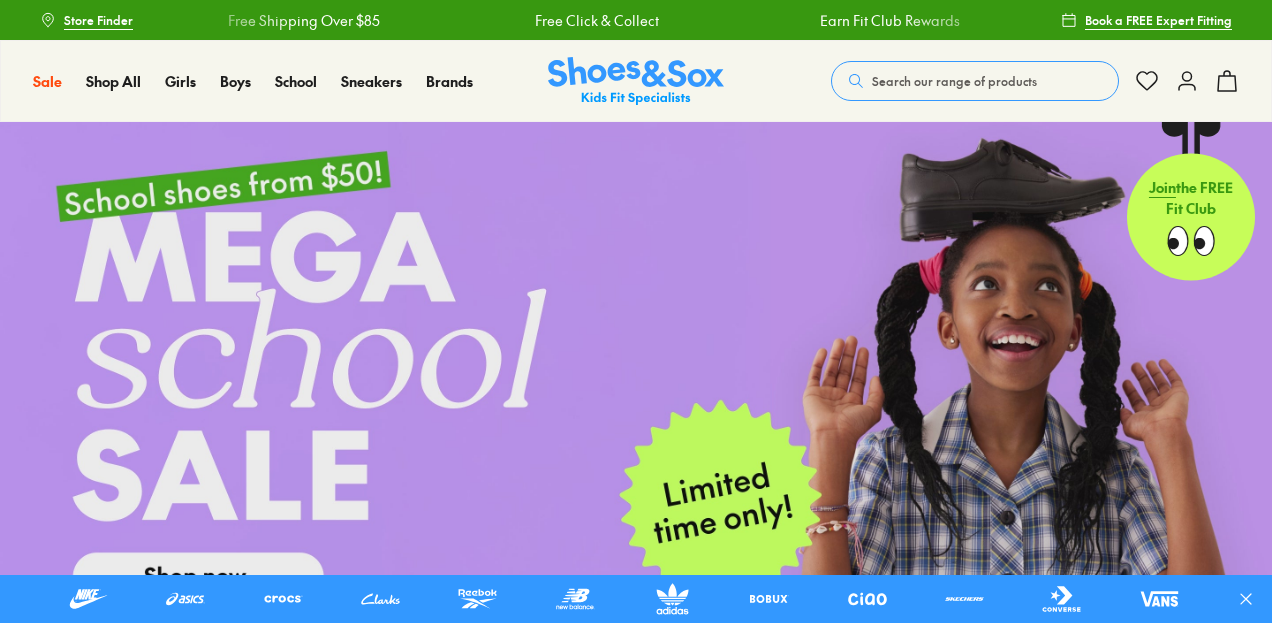 scroll, scrollTop: 0, scrollLeft: 0, axis: both 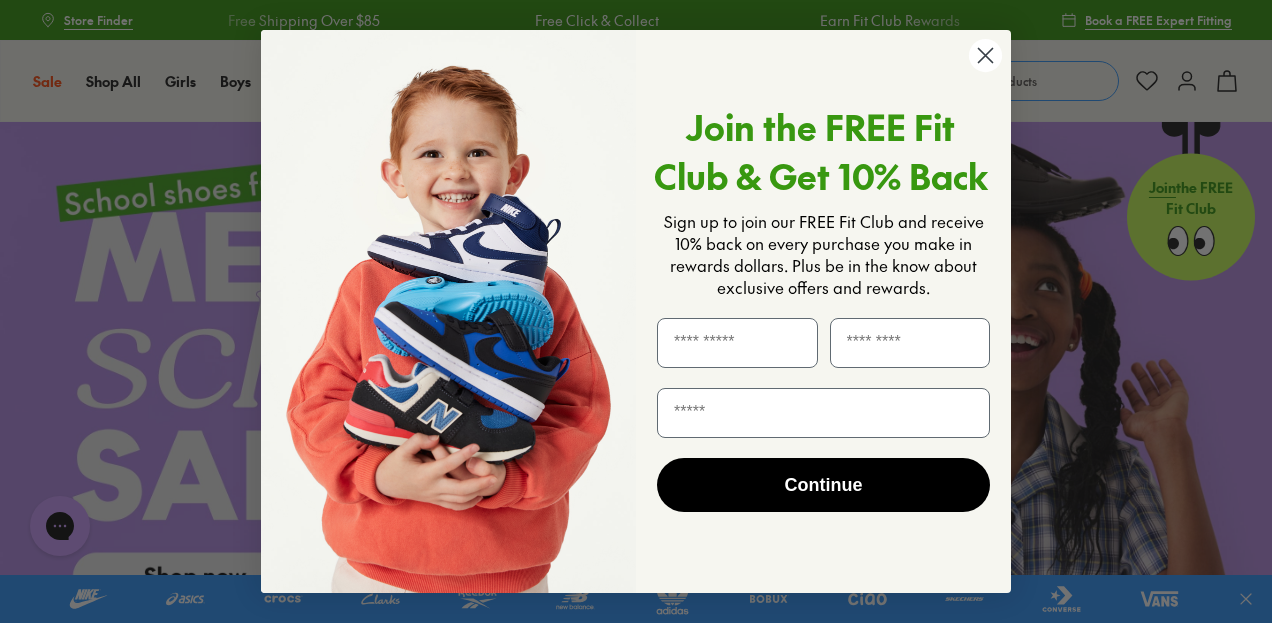click 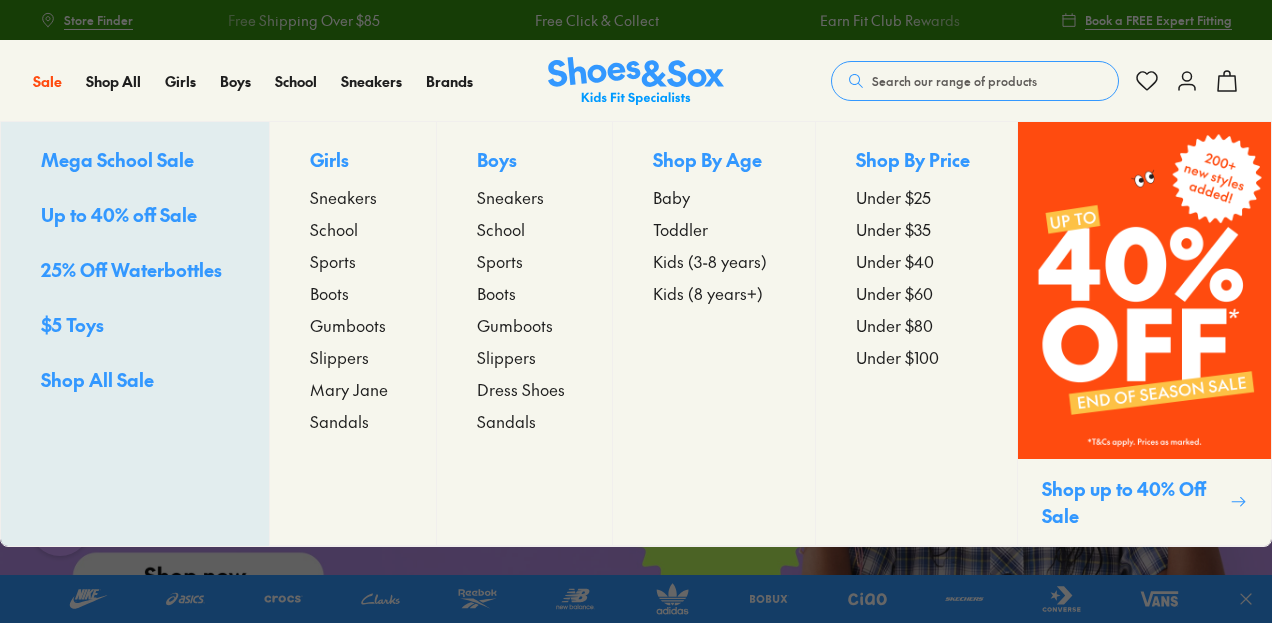 click on "Toddler" at bounding box center (680, 229) 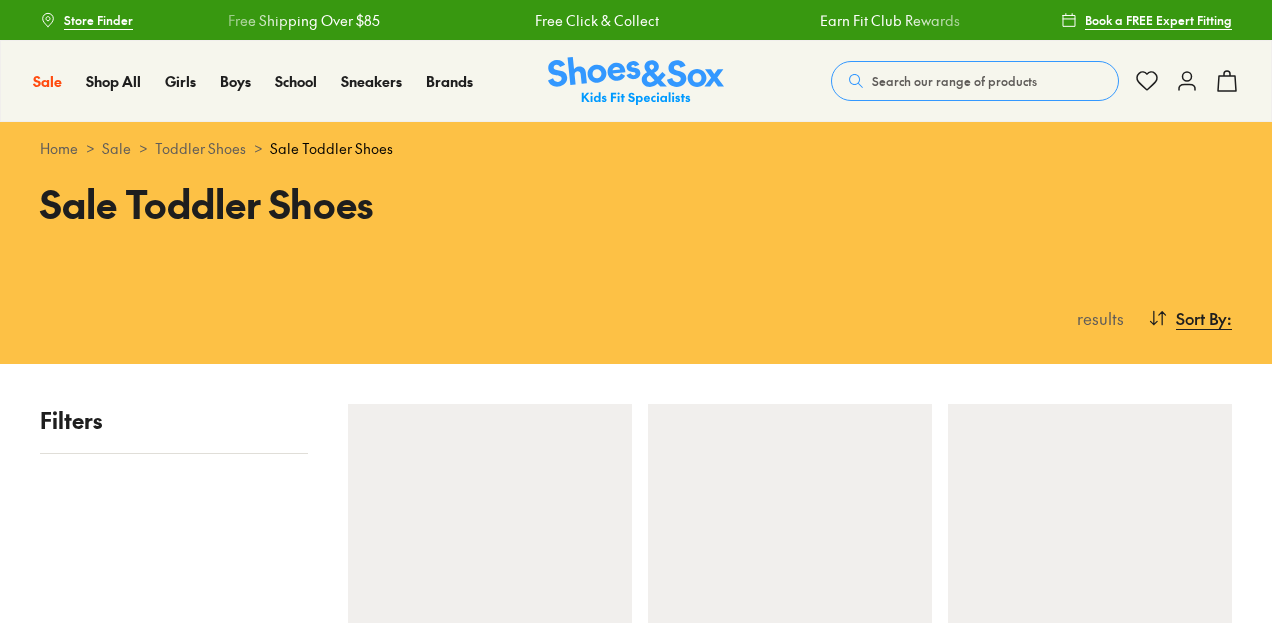 scroll, scrollTop: 0, scrollLeft: 0, axis: both 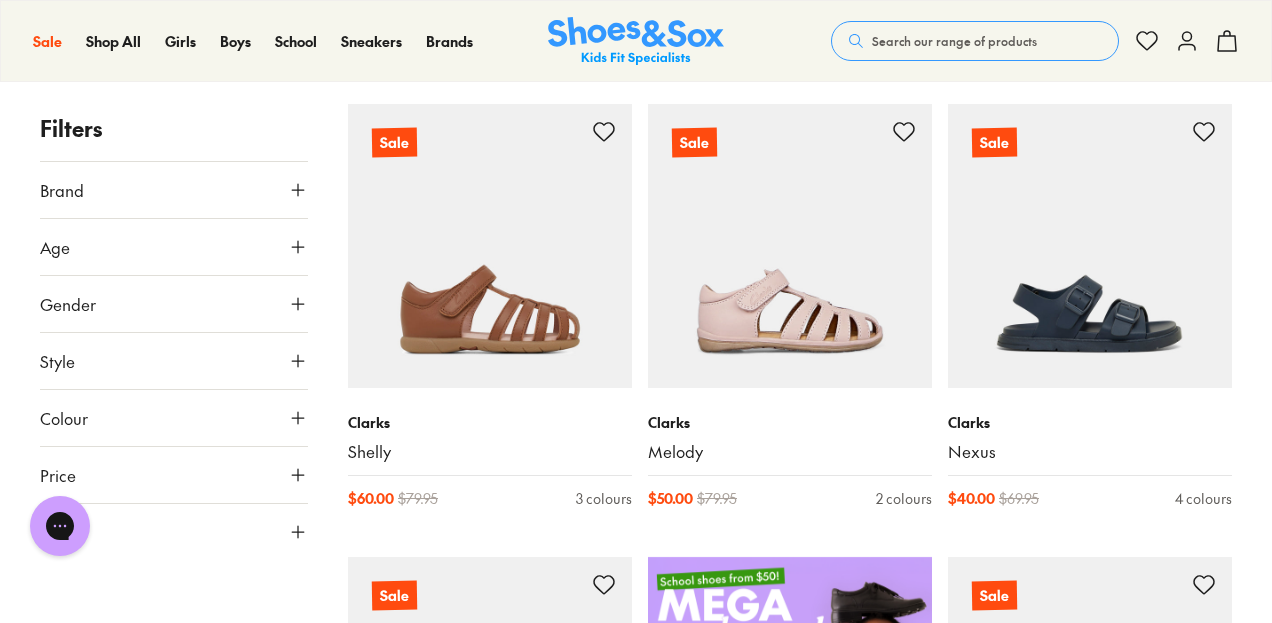 click on "Age" at bounding box center [174, 247] 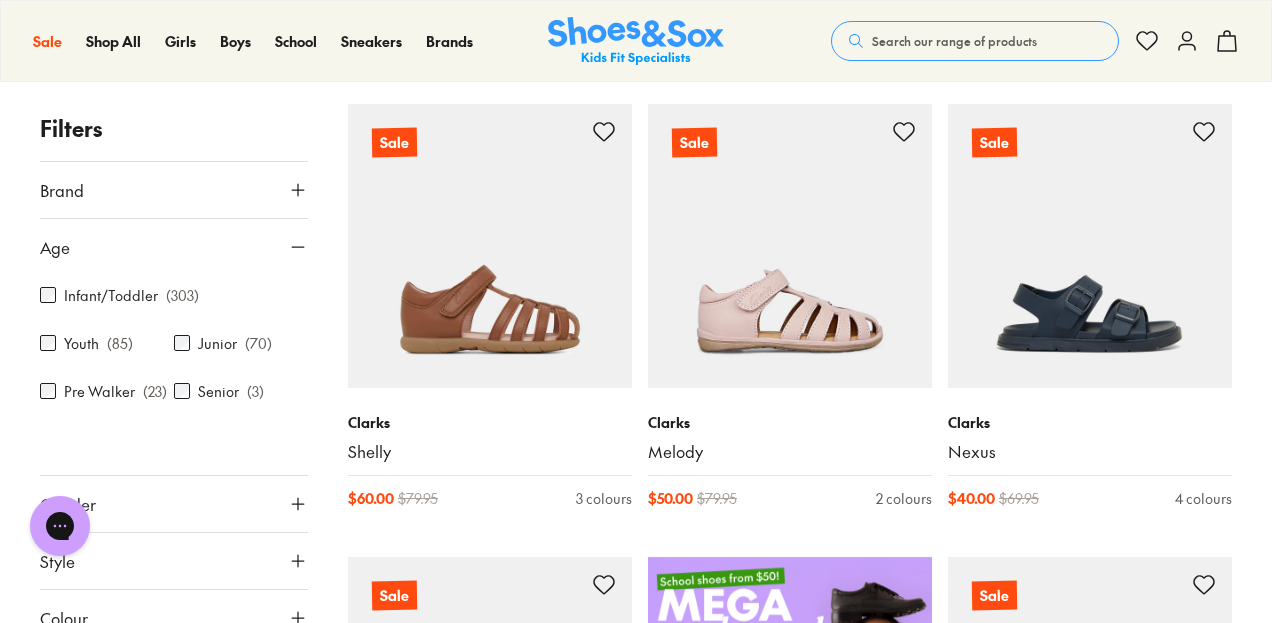 scroll, scrollTop: 126, scrollLeft: 0, axis: vertical 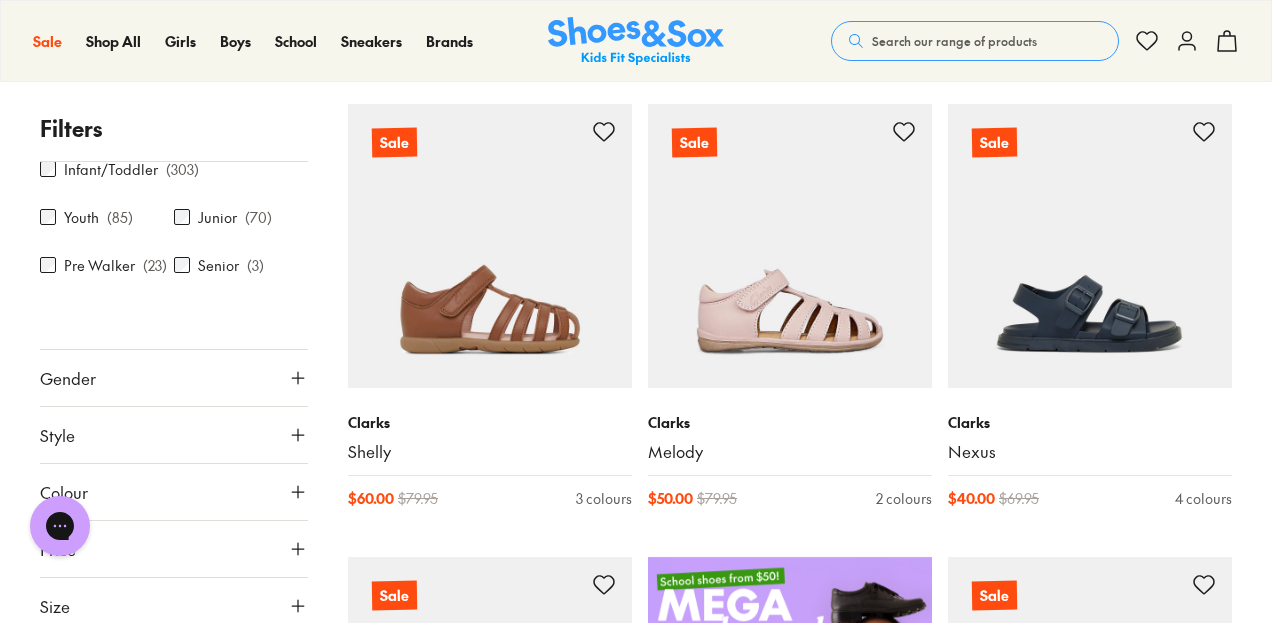 click on "Gender" at bounding box center (174, 378) 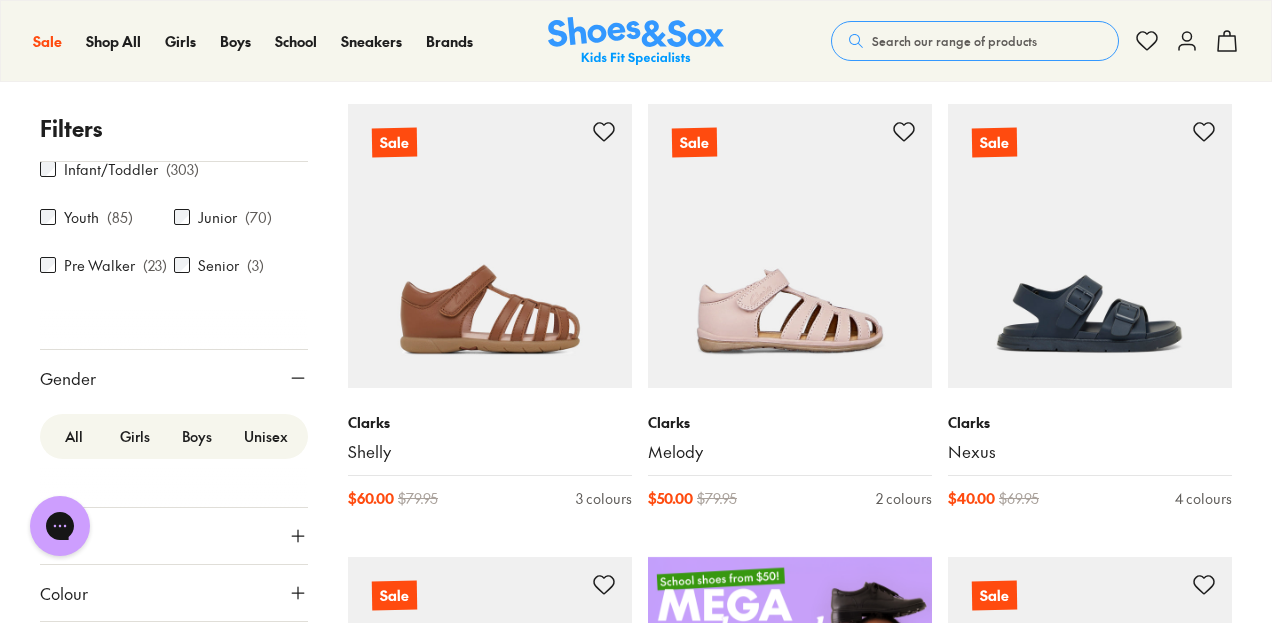 scroll, scrollTop: 227, scrollLeft: 0, axis: vertical 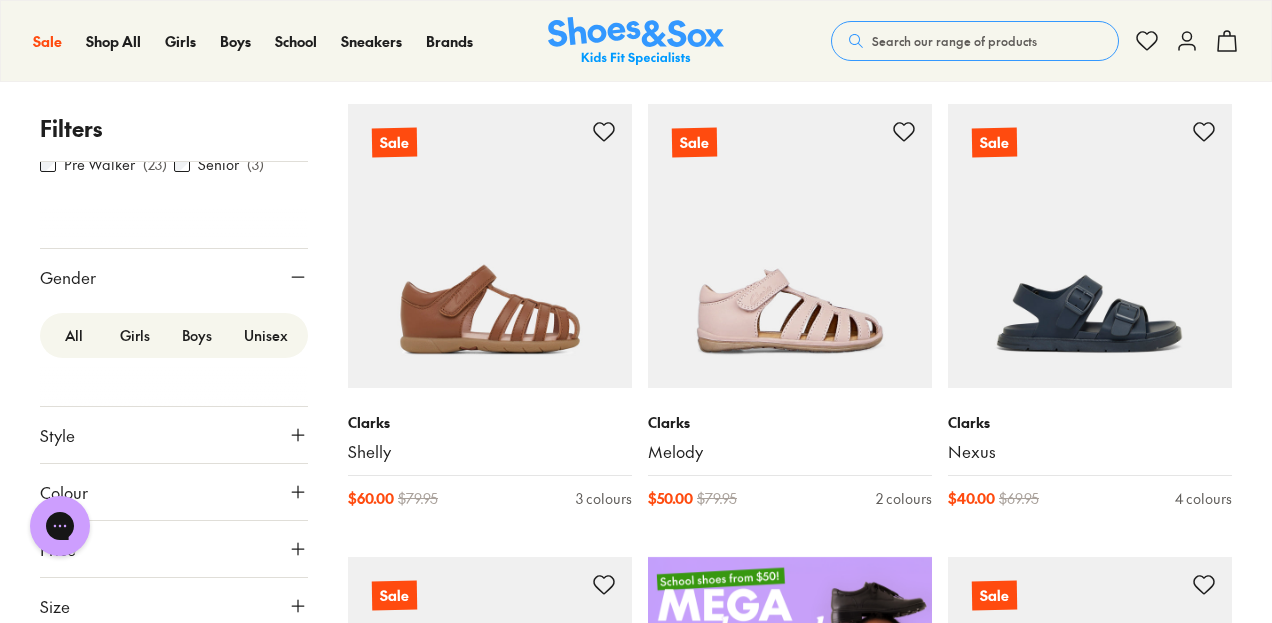 click on "Boys" at bounding box center (197, 335) 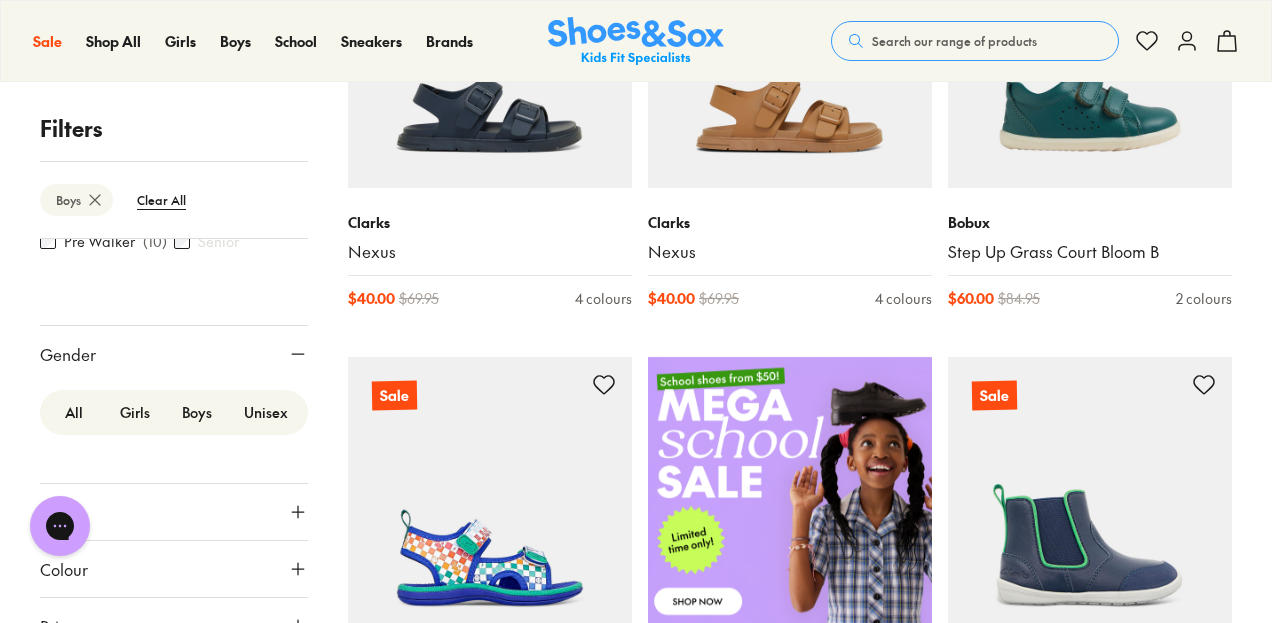 scroll, scrollTop: 800, scrollLeft: 0, axis: vertical 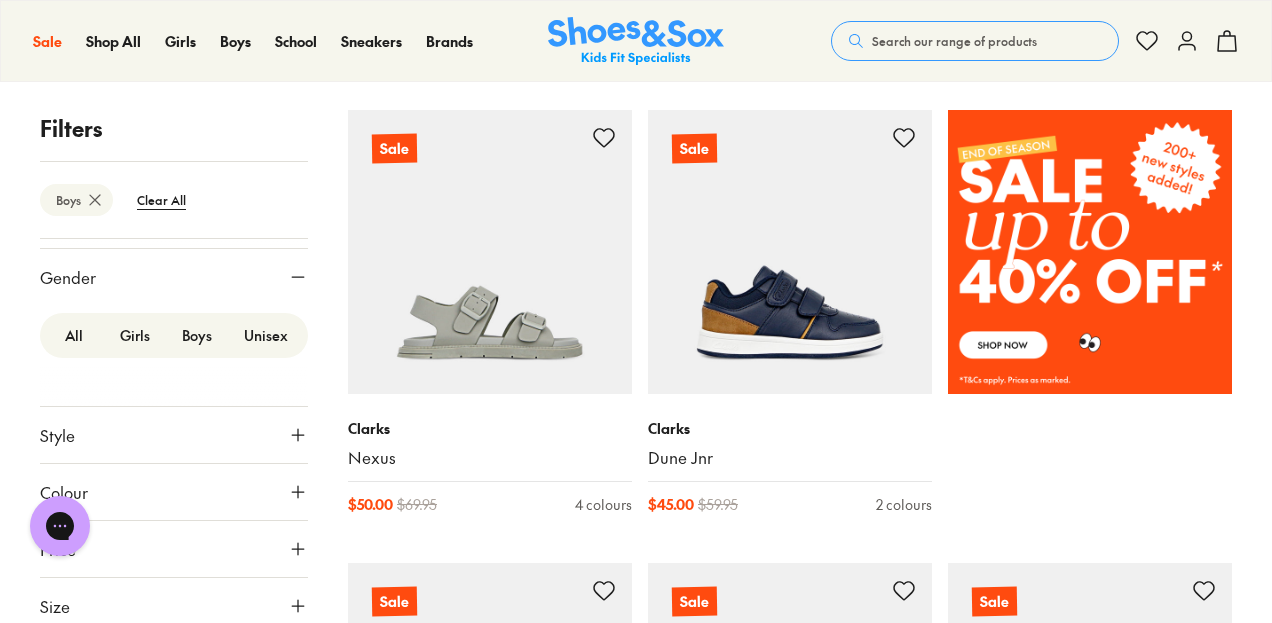 click on "Size" at bounding box center (174, 606) 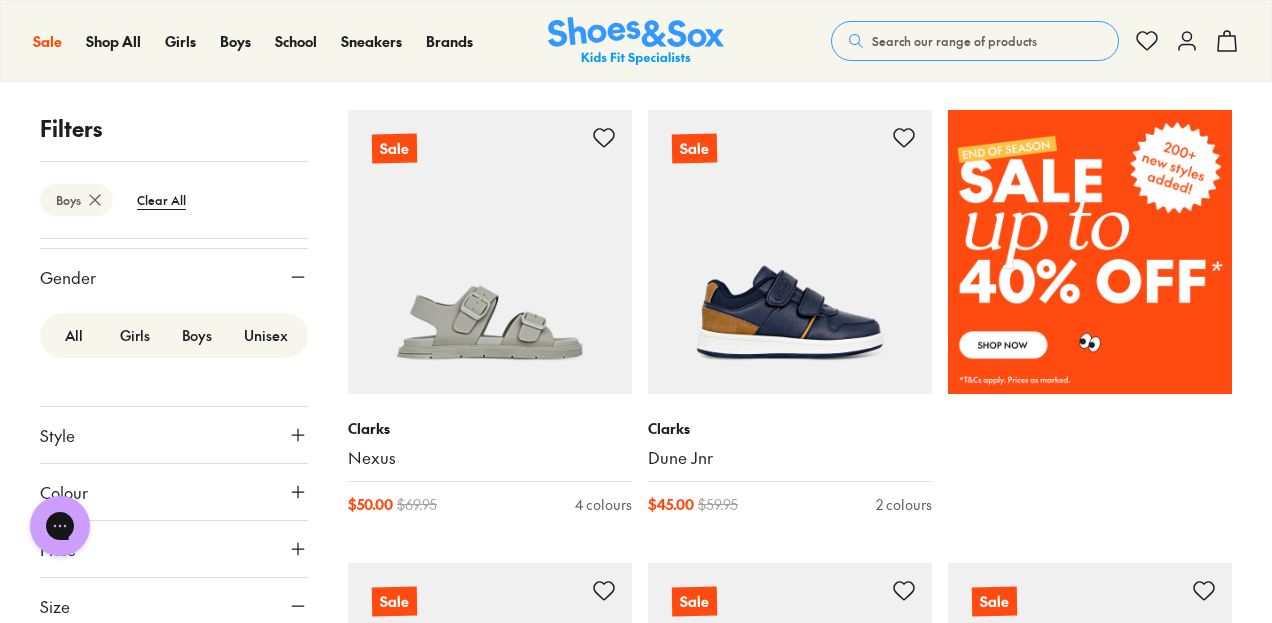 scroll, scrollTop: 604, scrollLeft: 0, axis: vertical 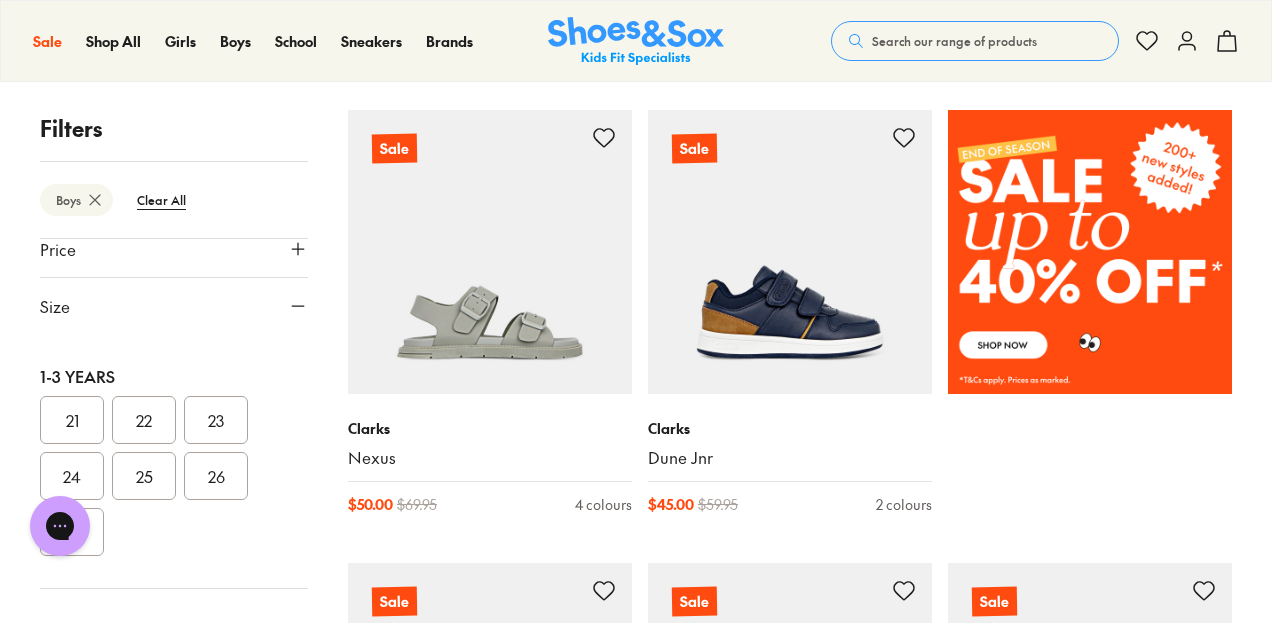 click on "24" at bounding box center (72, 476) 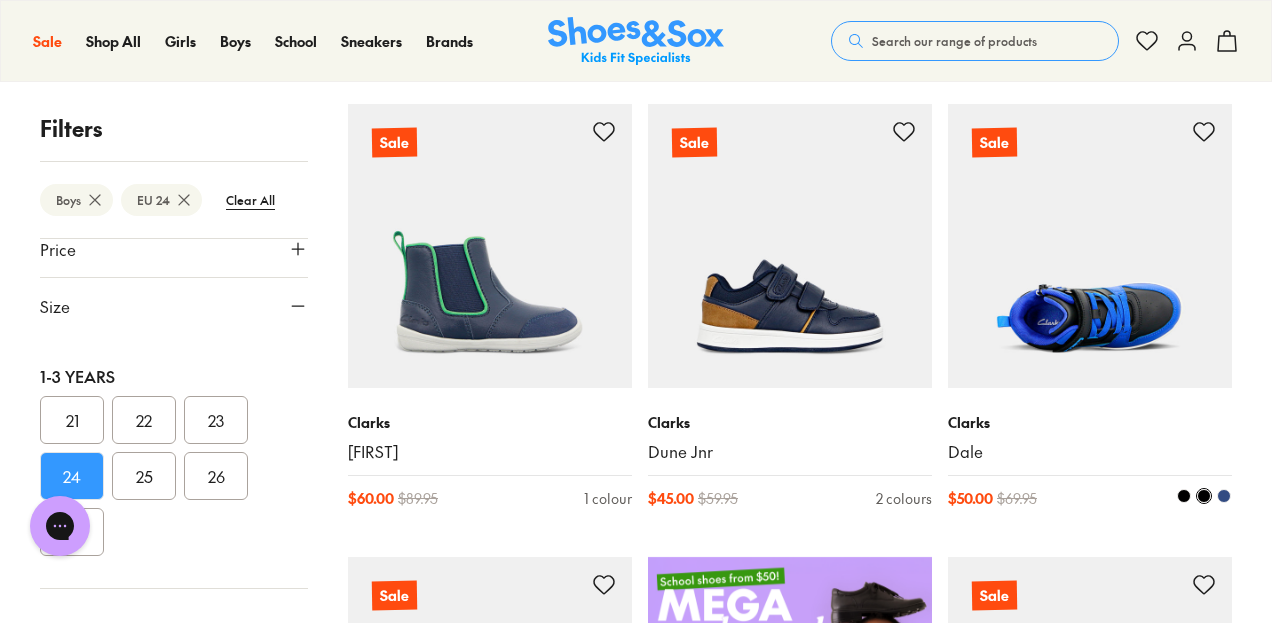 scroll, scrollTop: 500, scrollLeft: 0, axis: vertical 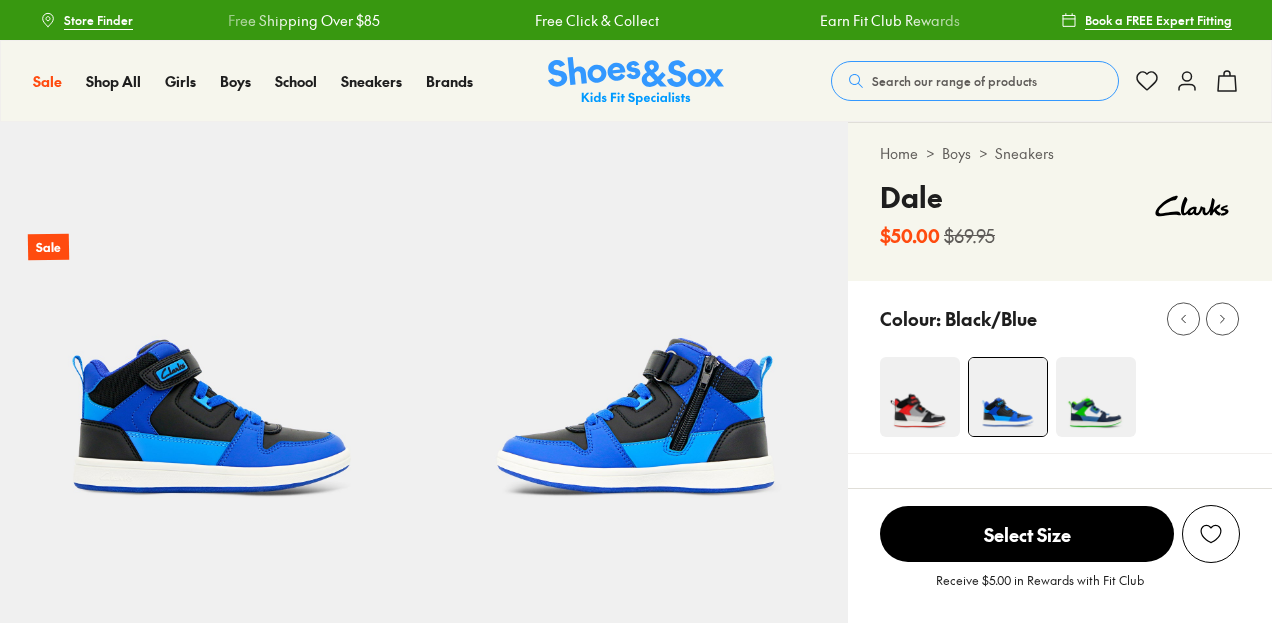 select on "*" 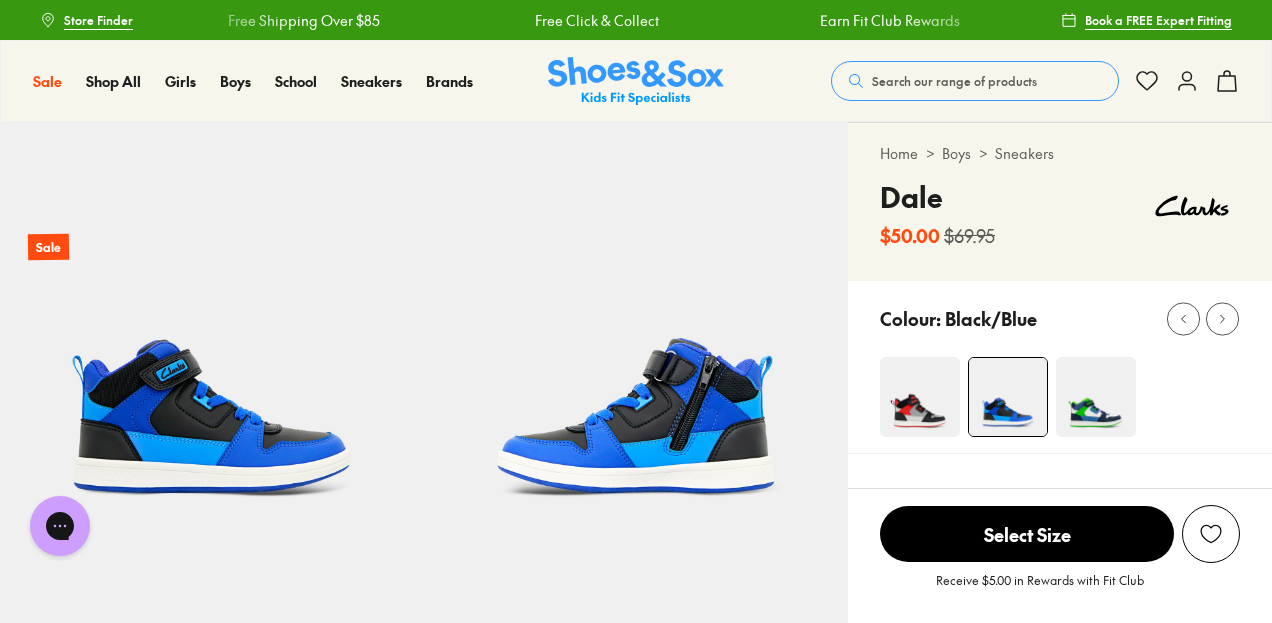 scroll, scrollTop: 0, scrollLeft: 0, axis: both 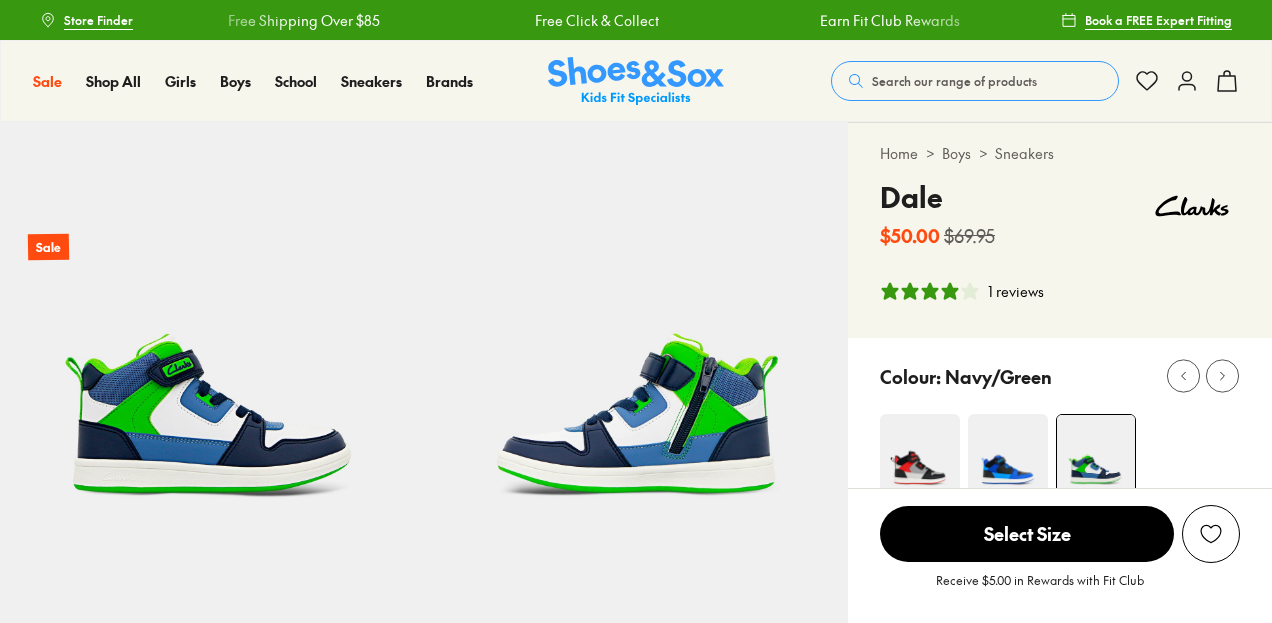 select on "*" 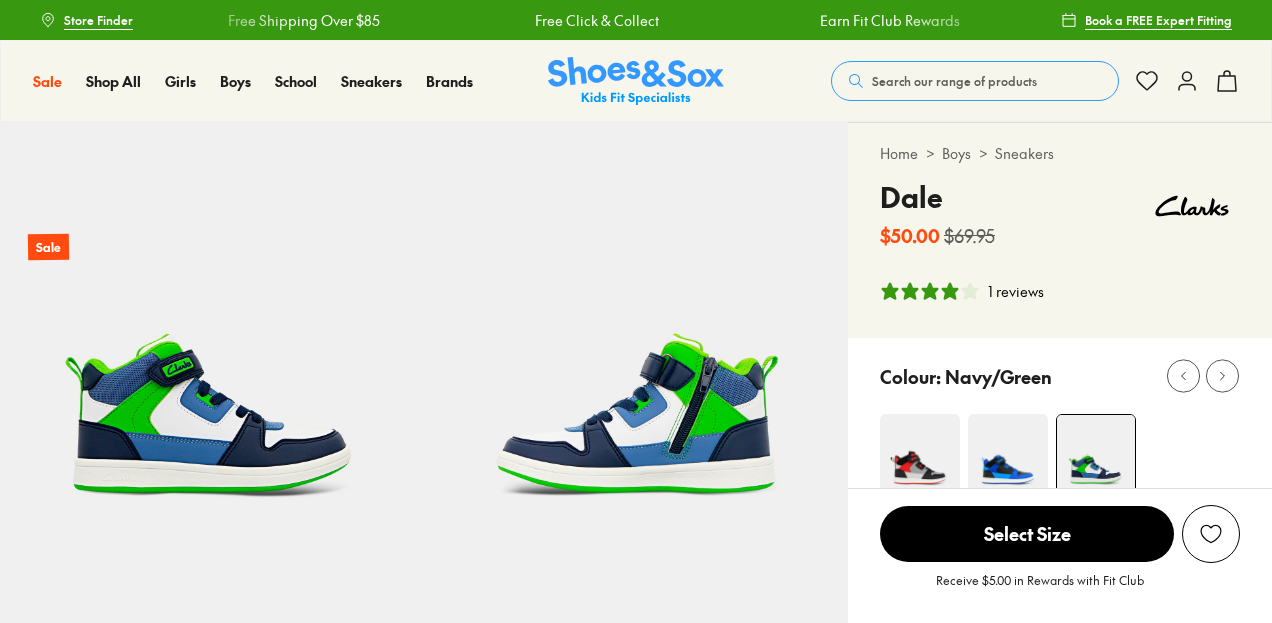 scroll, scrollTop: 0, scrollLeft: 0, axis: both 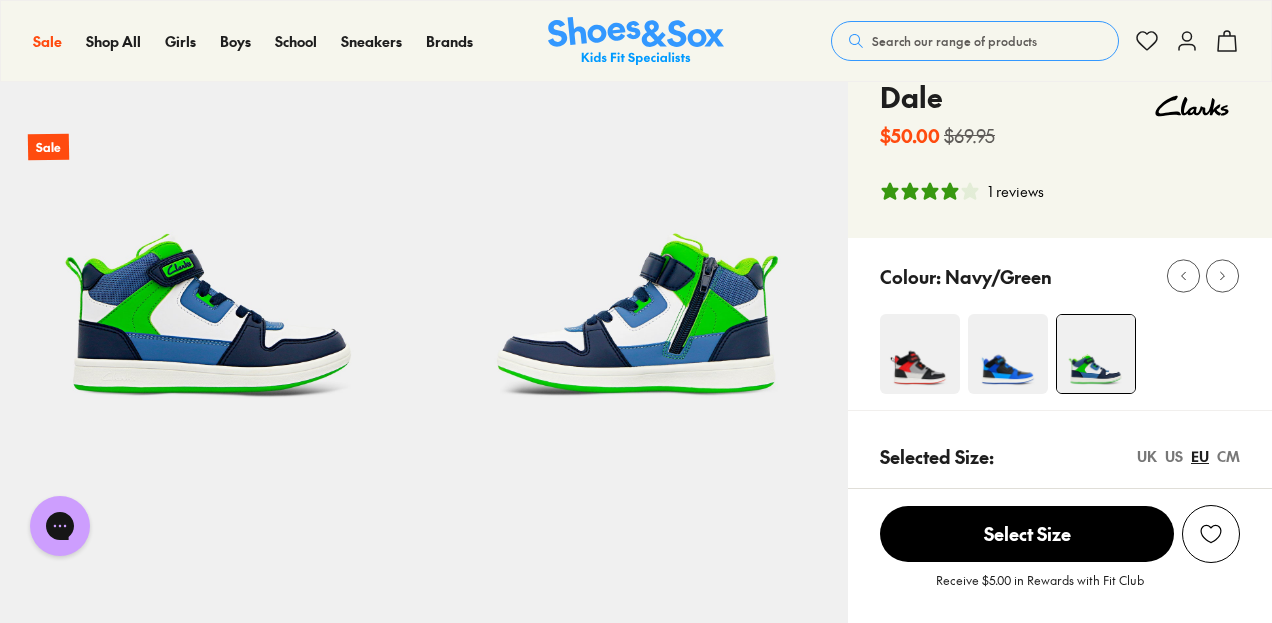 click at bounding box center (920, 354) 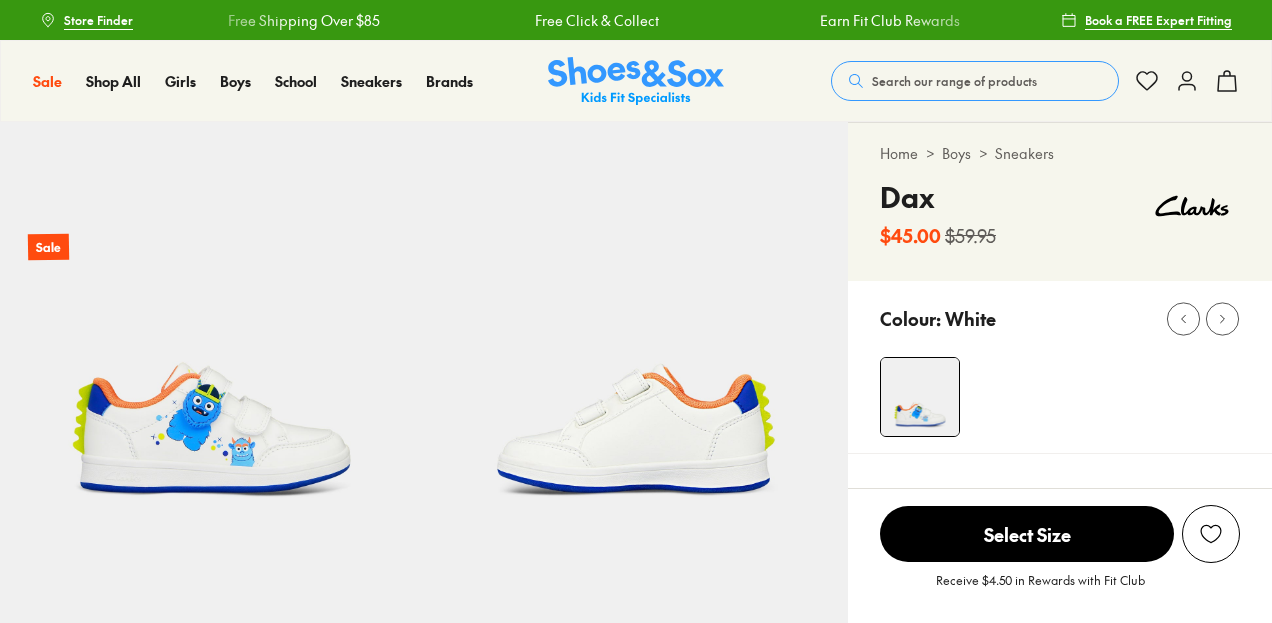 select on "*" 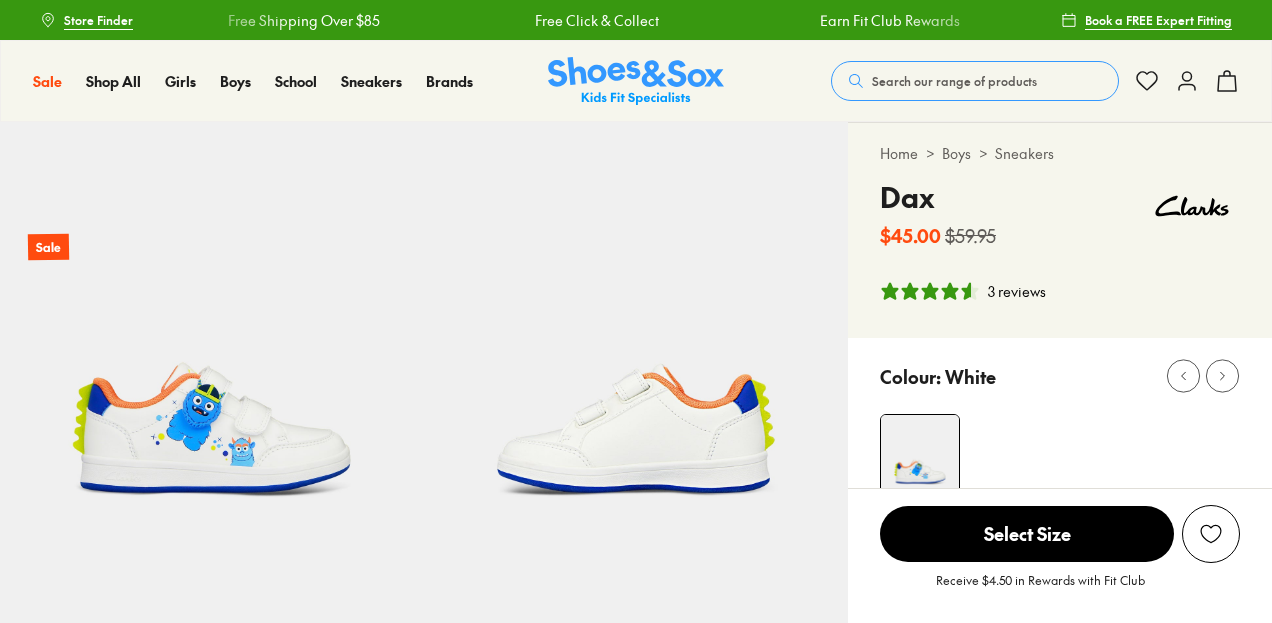 scroll, scrollTop: 0, scrollLeft: 0, axis: both 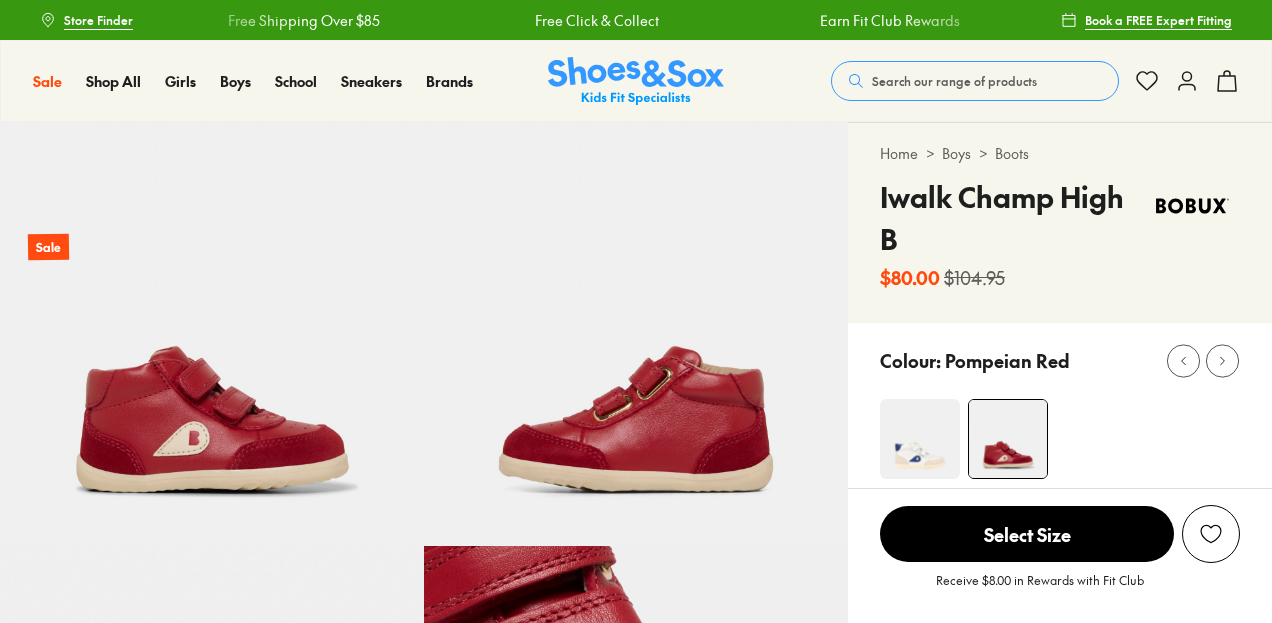 select on "*" 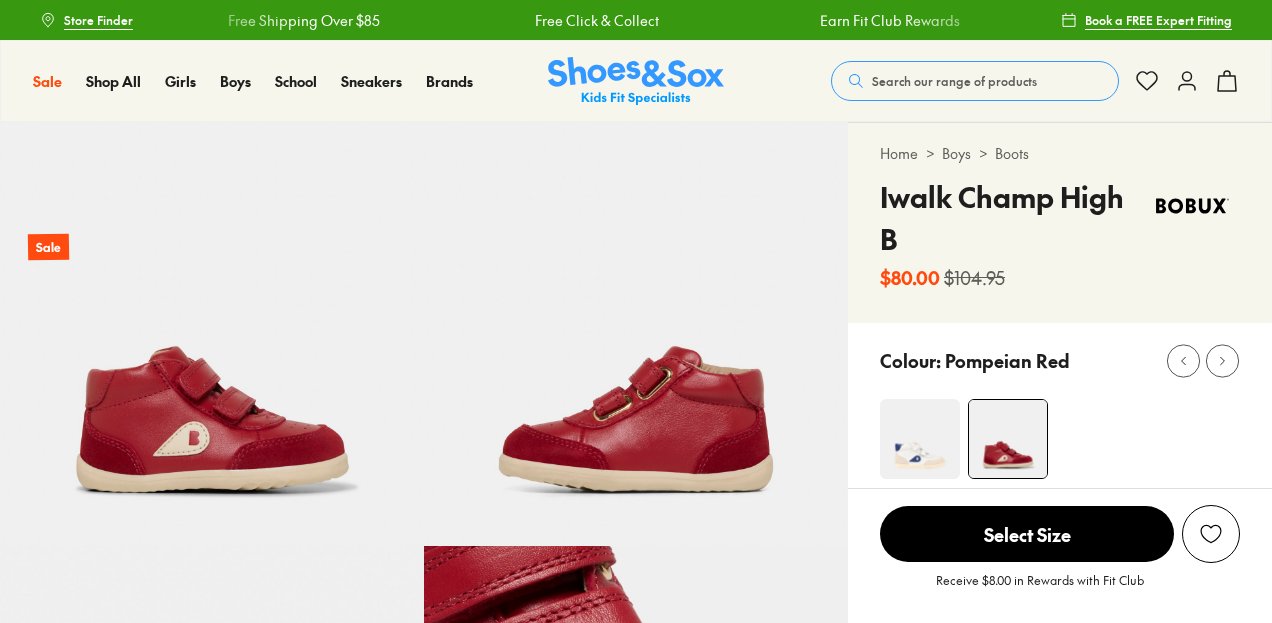 scroll, scrollTop: 0, scrollLeft: 0, axis: both 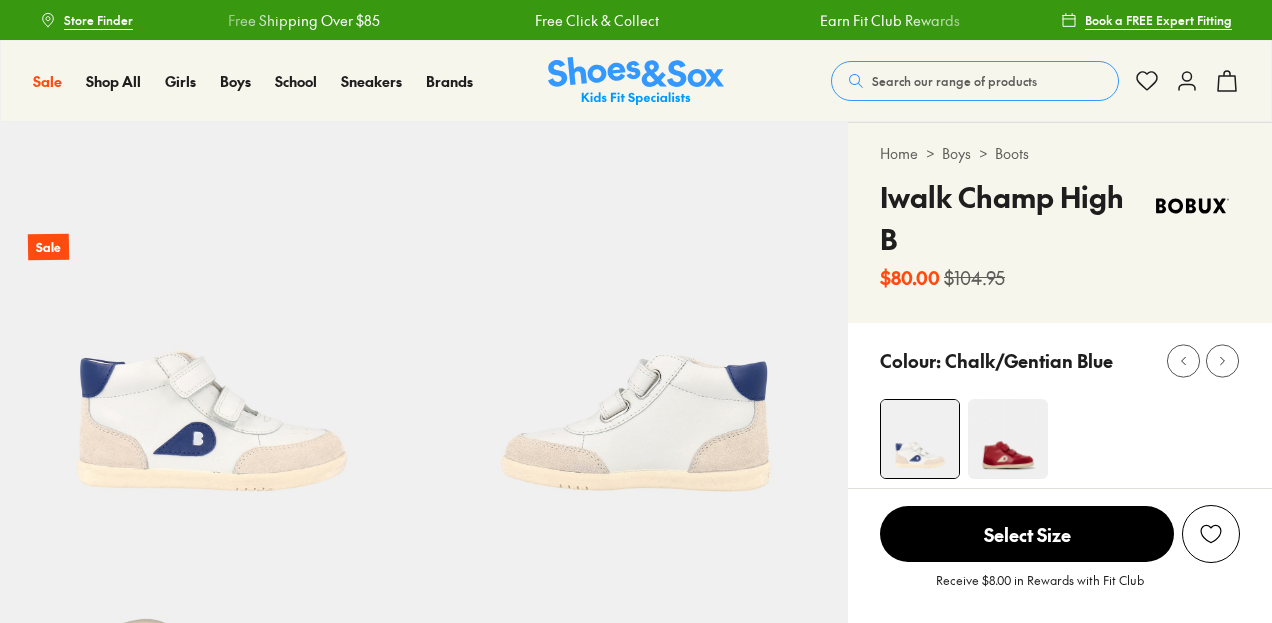 select on "*" 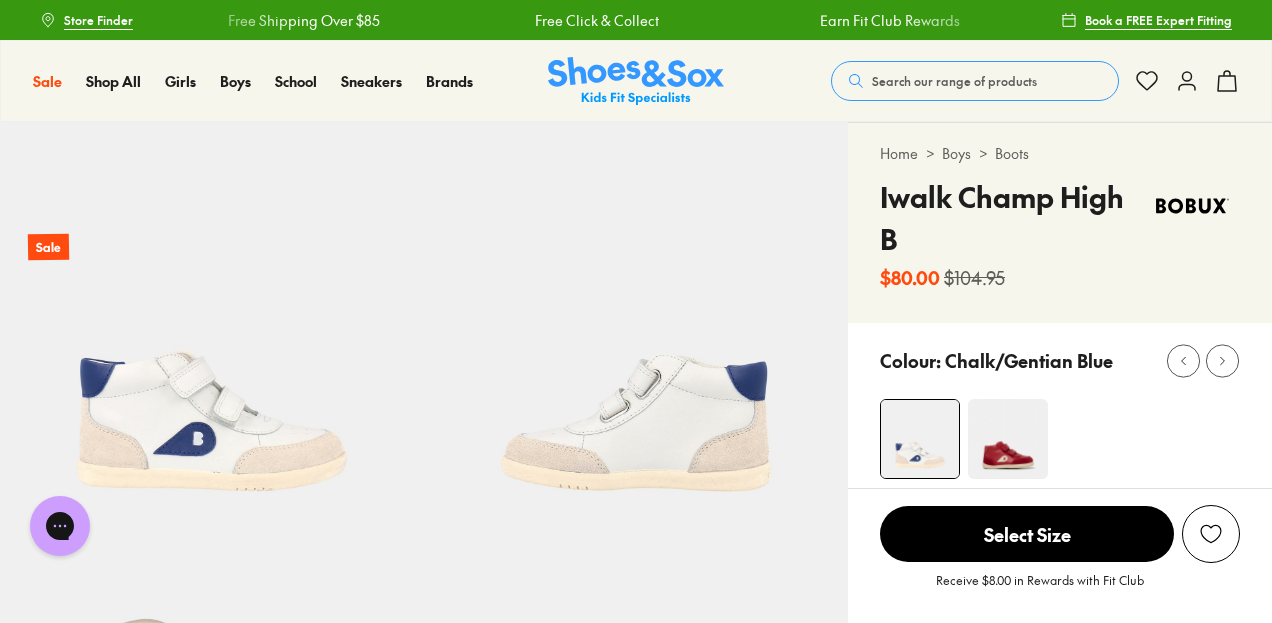 scroll, scrollTop: 0, scrollLeft: 0, axis: both 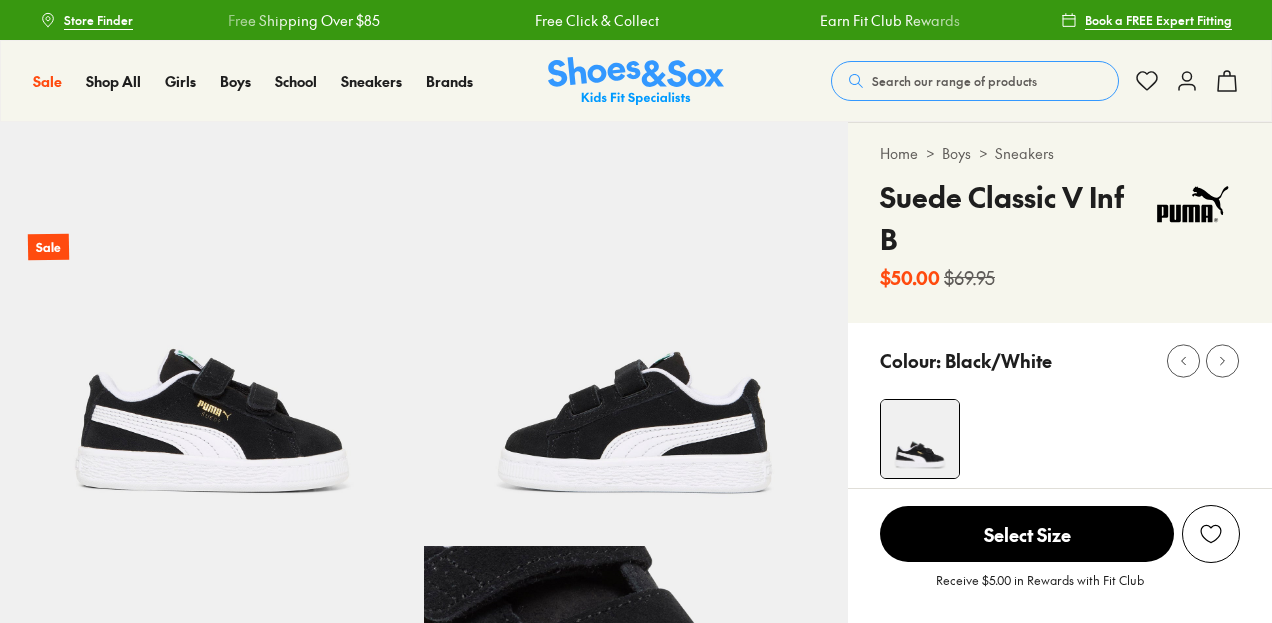 select on "*" 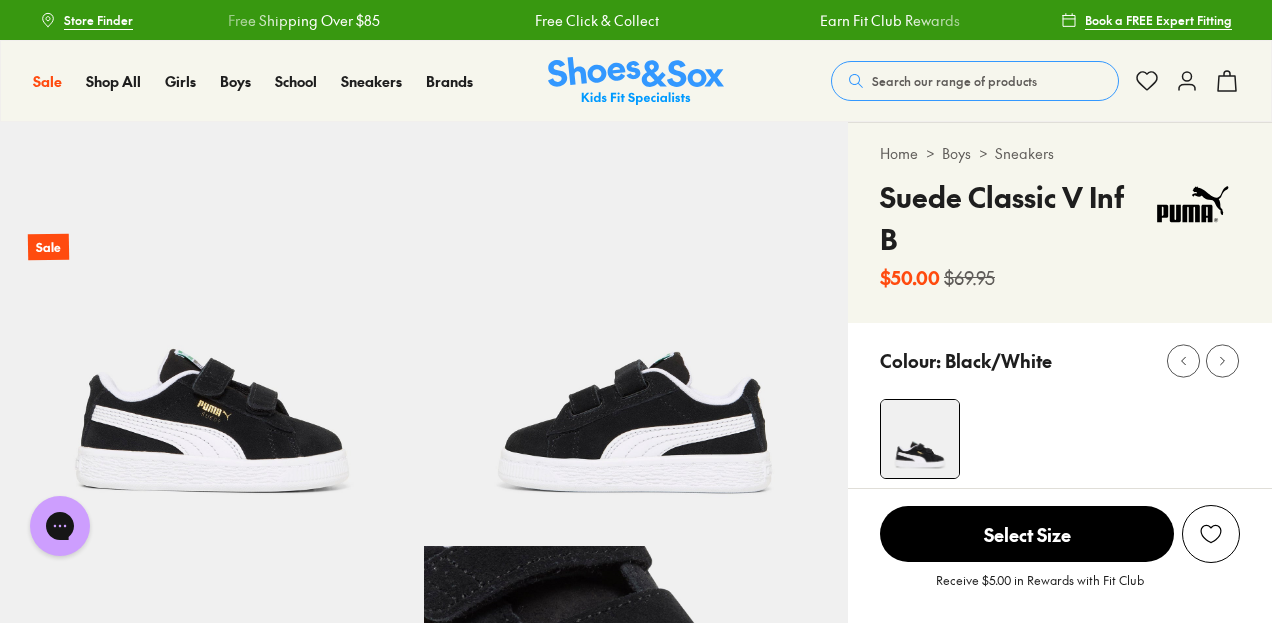 scroll, scrollTop: 0, scrollLeft: 0, axis: both 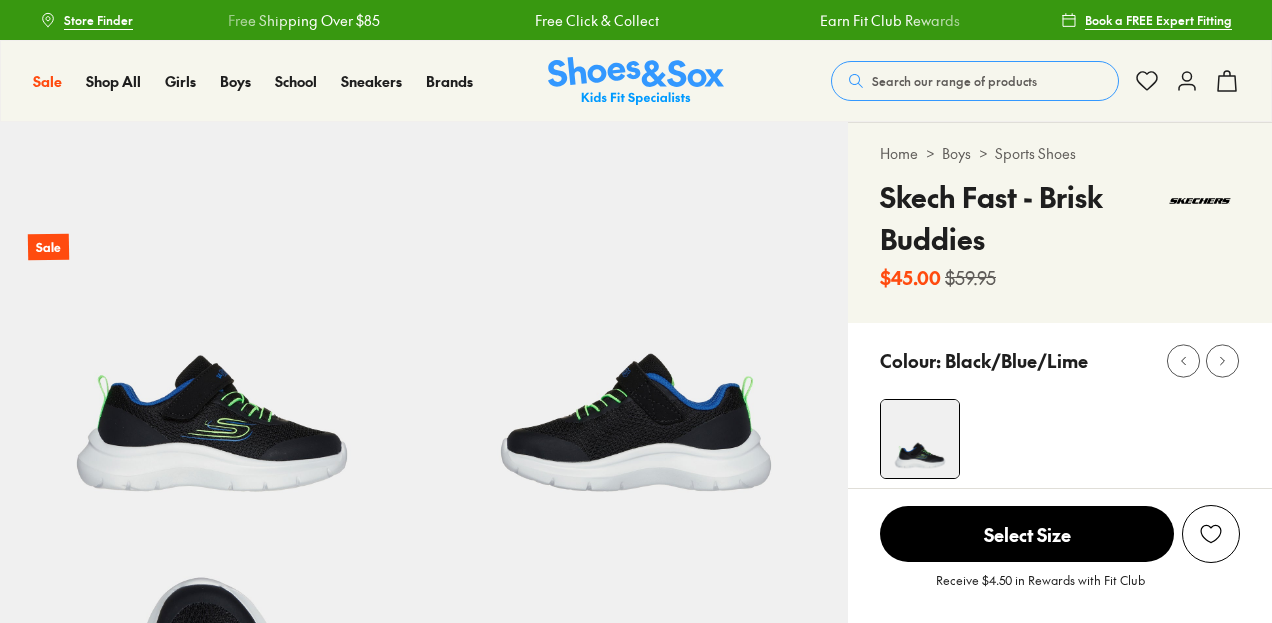 select on "*" 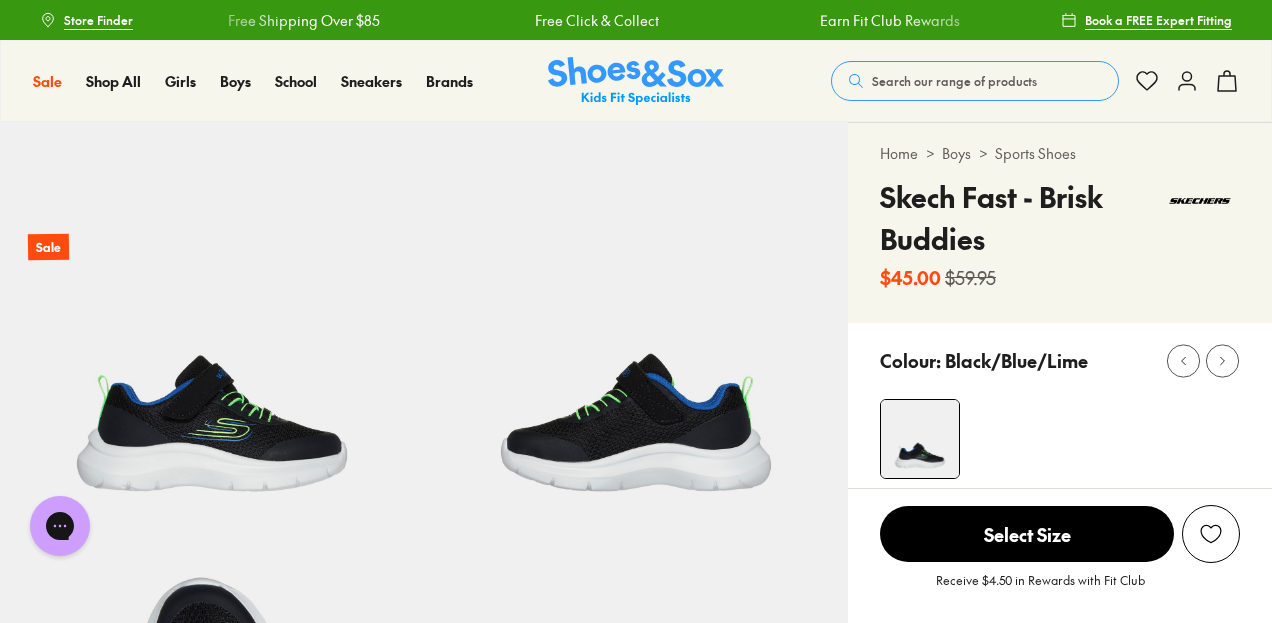 scroll, scrollTop: 0, scrollLeft: 0, axis: both 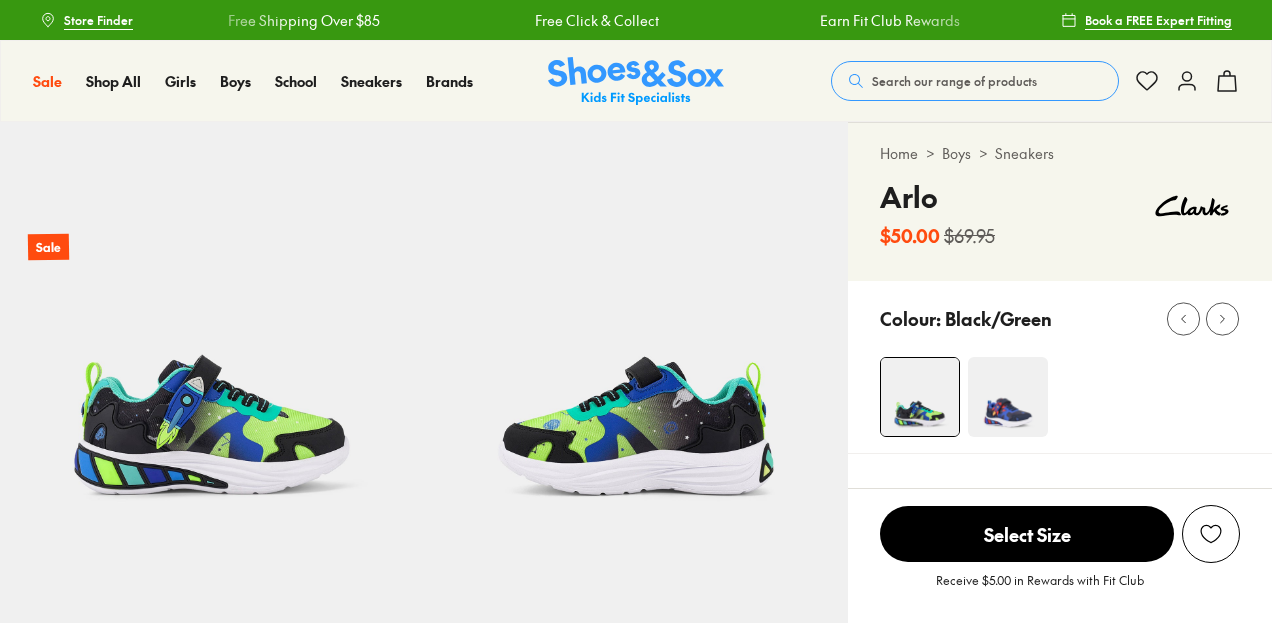 select on "*" 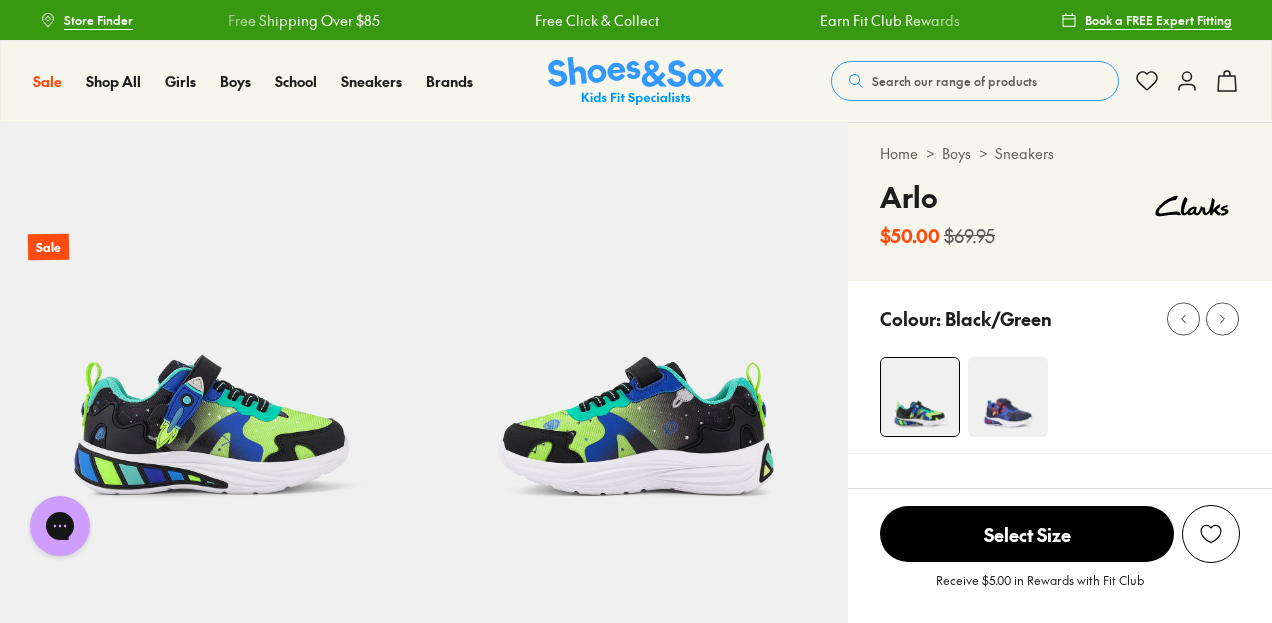 scroll, scrollTop: 0, scrollLeft: 0, axis: both 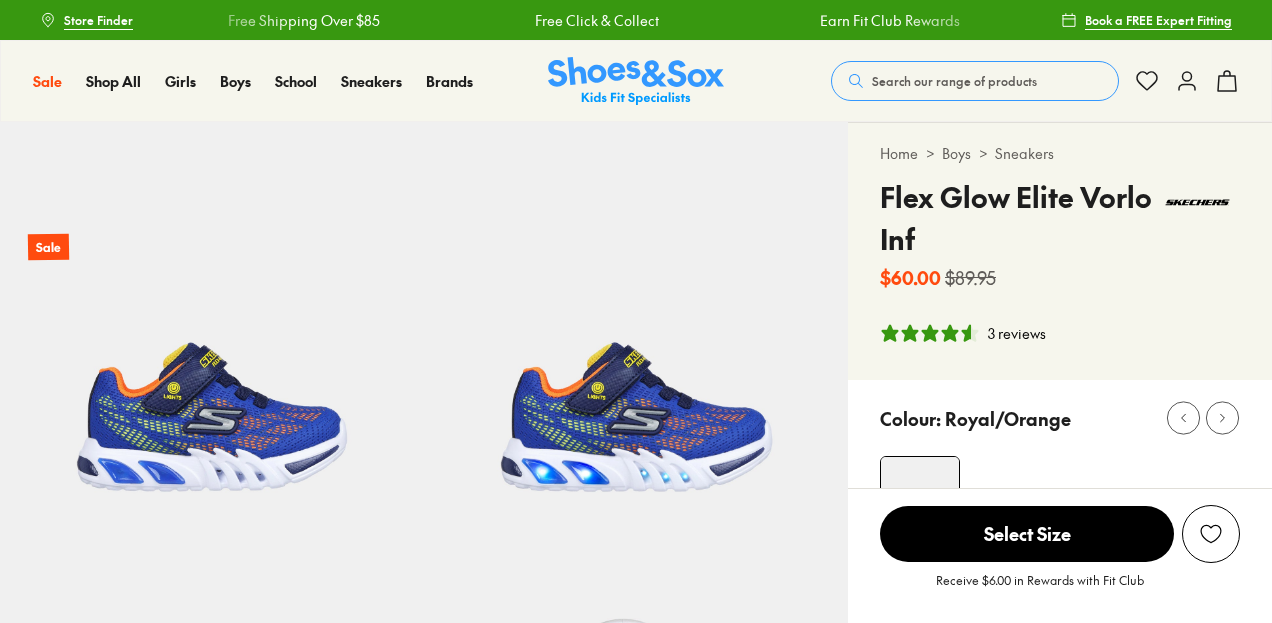 select on "*" 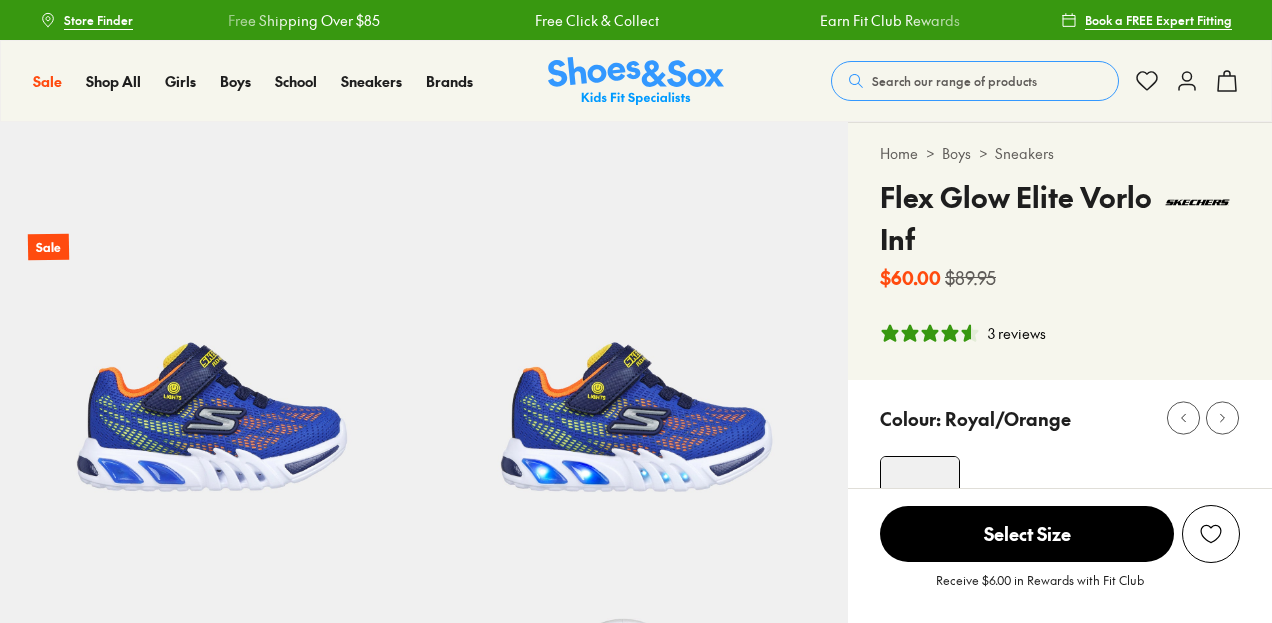 scroll, scrollTop: 0, scrollLeft: 0, axis: both 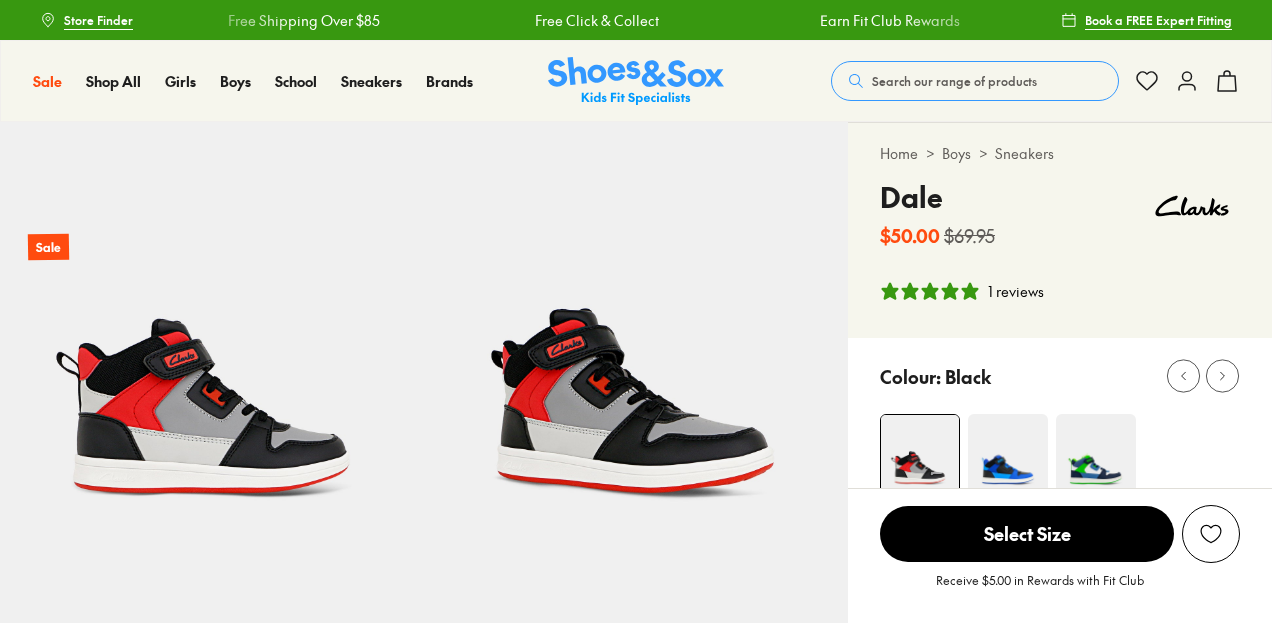 select on "*" 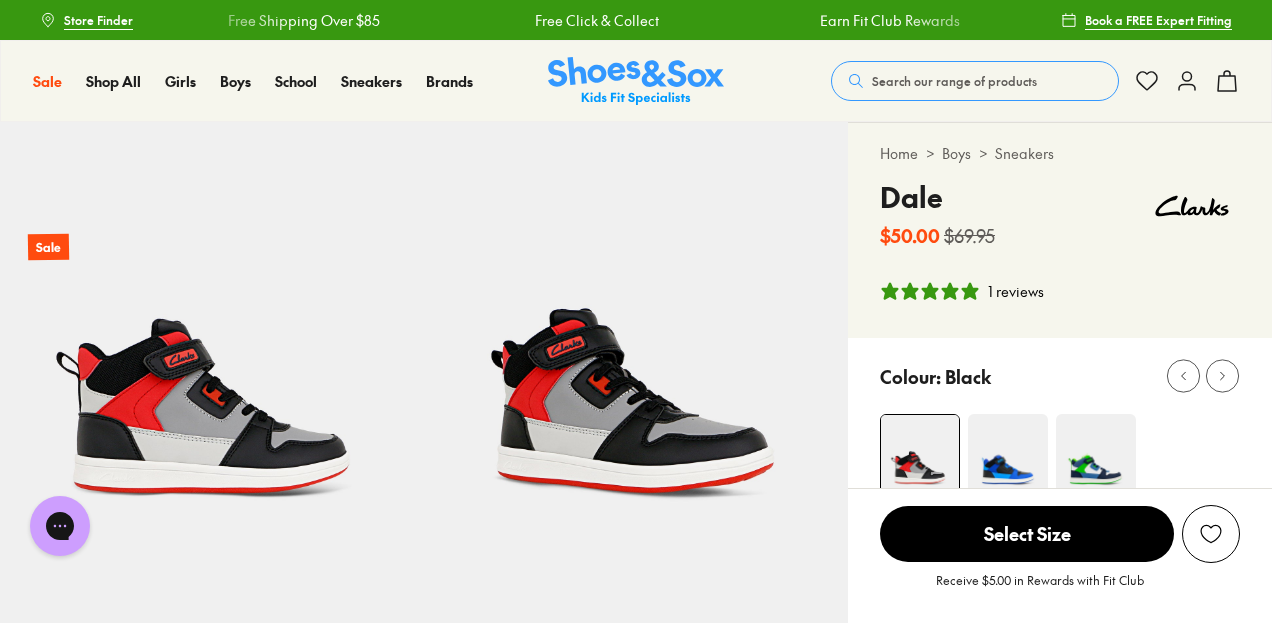 scroll, scrollTop: 0, scrollLeft: 0, axis: both 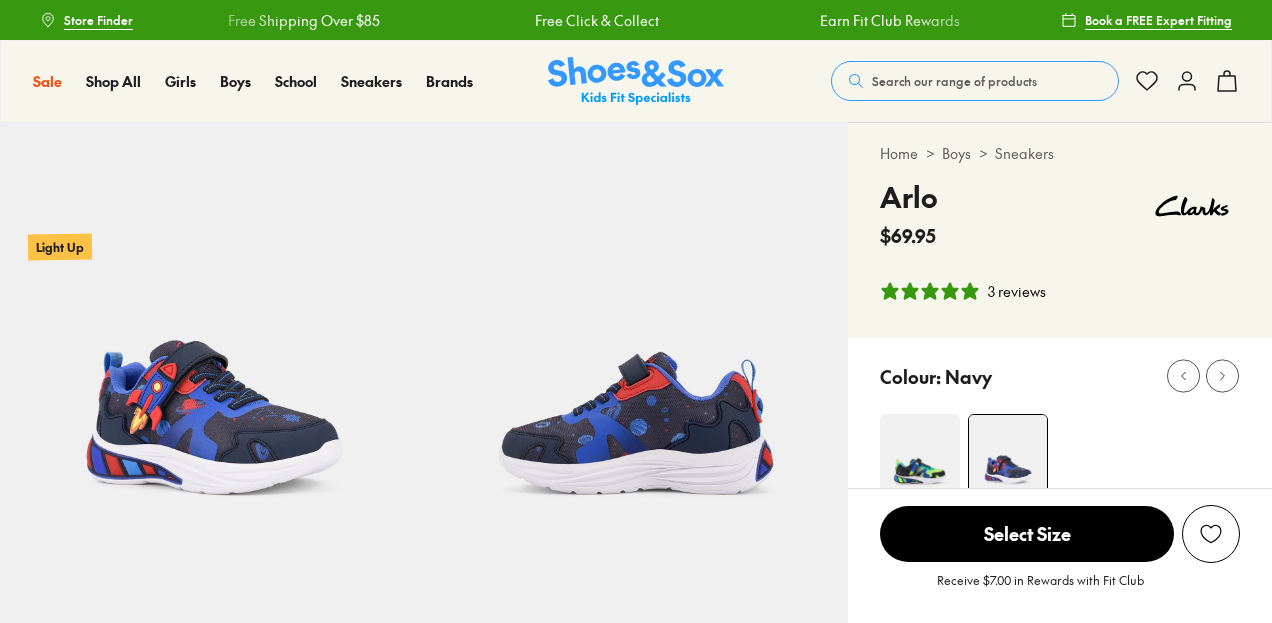 select on "*" 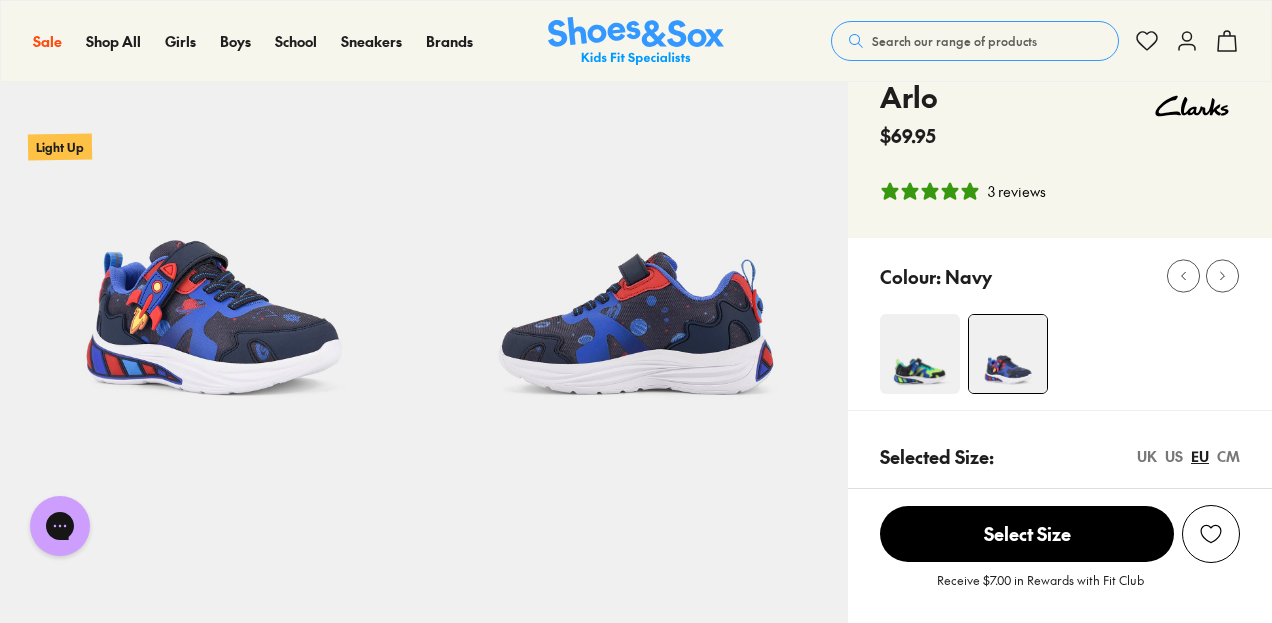 scroll, scrollTop: 0, scrollLeft: 0, axis: both 